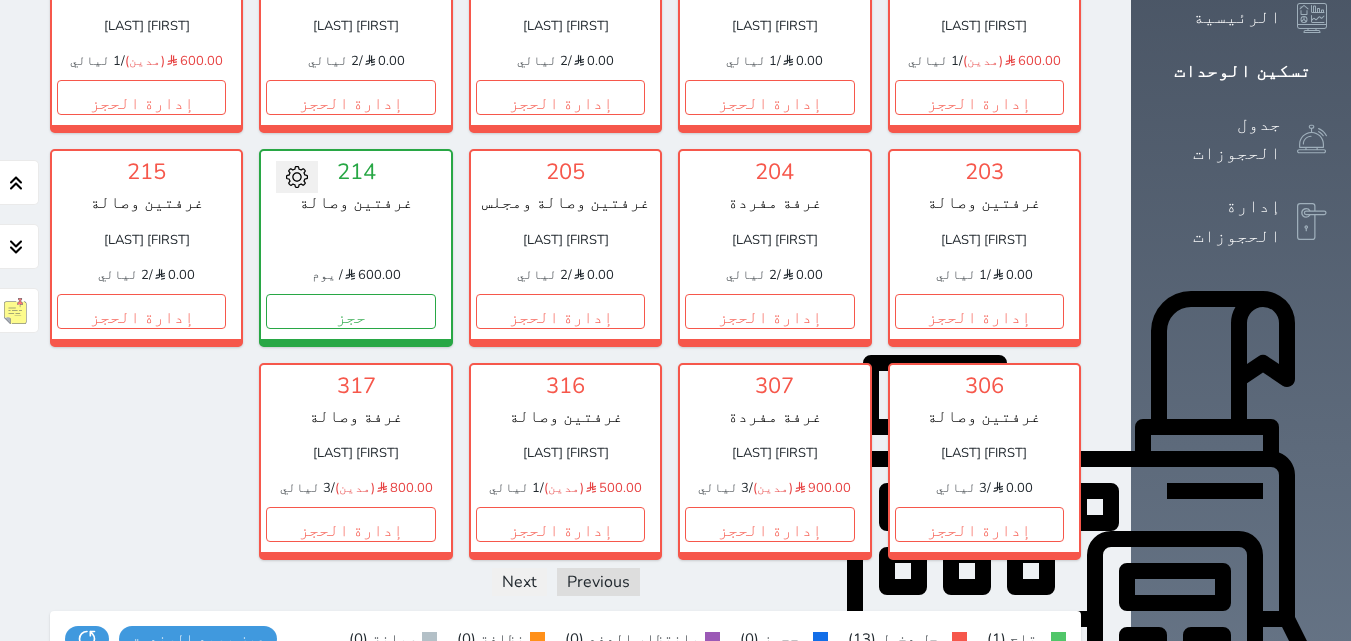 scroll, scrollTop: 278, scrollLeft: 0, axis: vertical 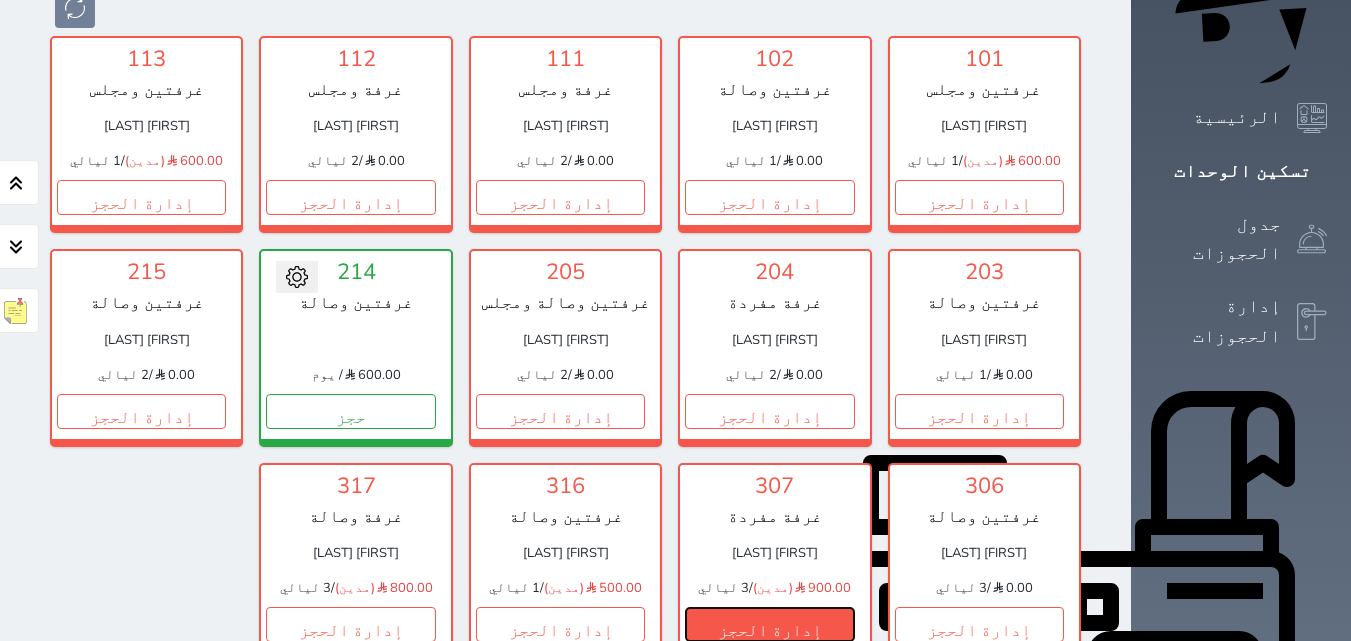 click on "إدارة الحجز" at bounding box center [769, 624] 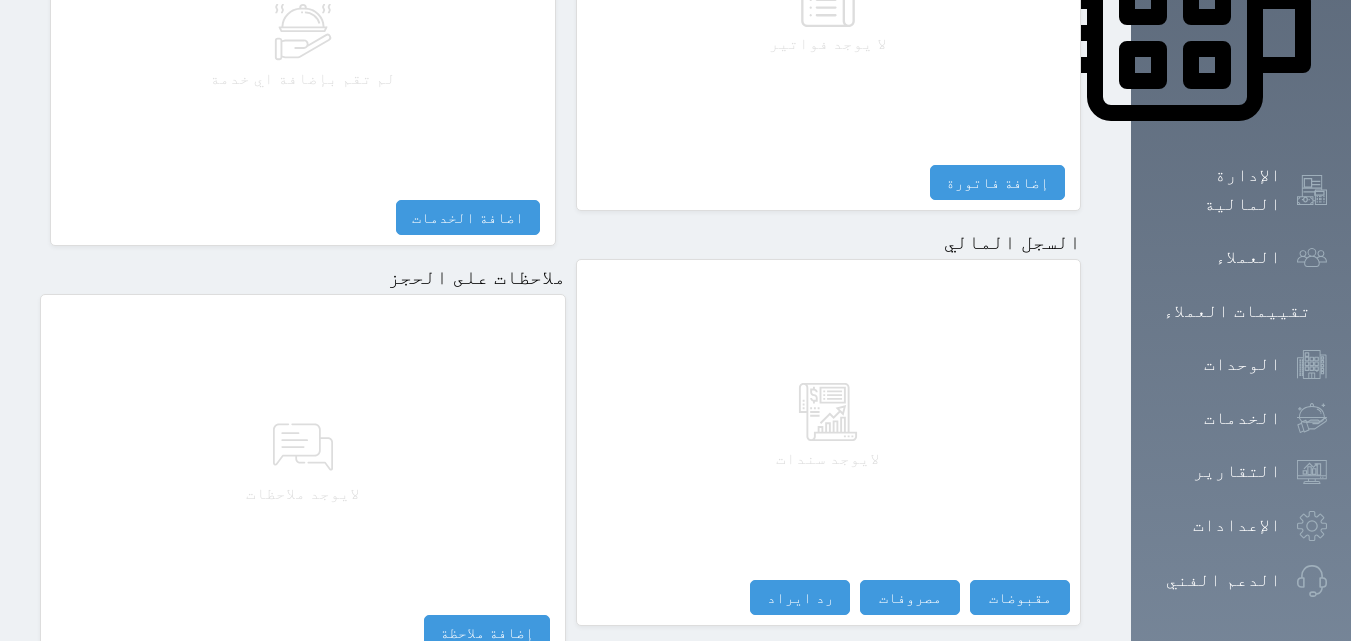 scroll, scrollTop: 1140, scrollLeft: 0, axis: vertical 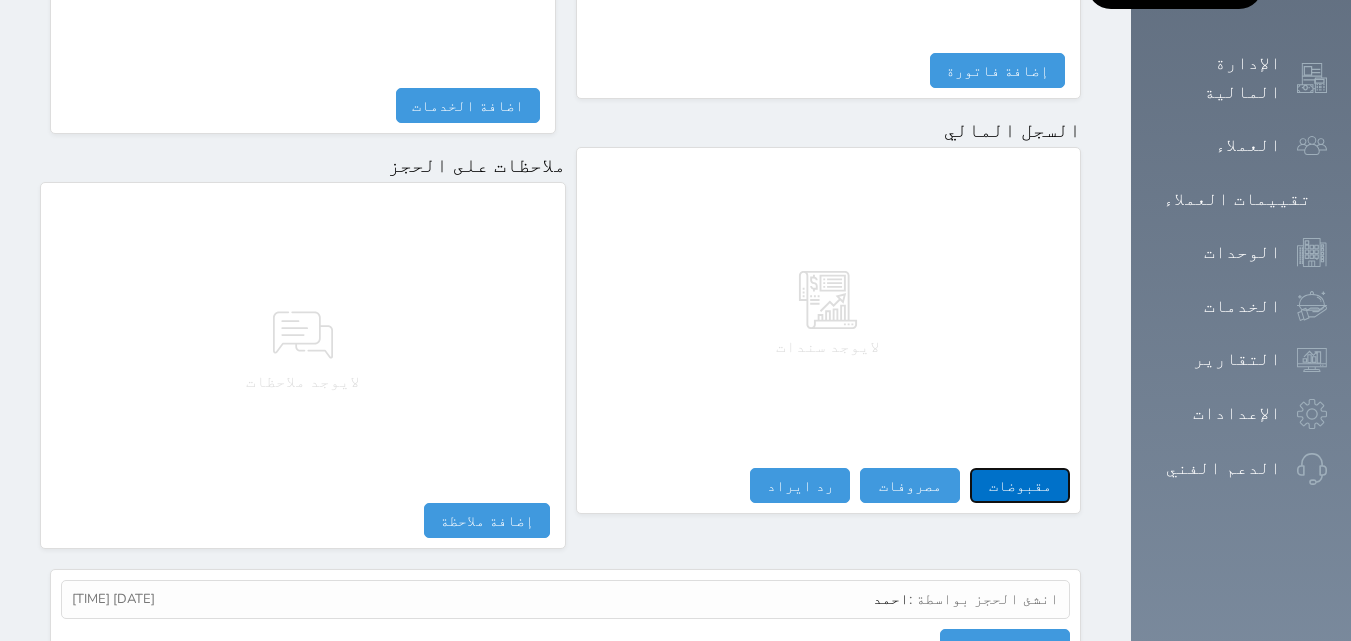 click on "مقبوضات" at bounding box center [1020, 485] 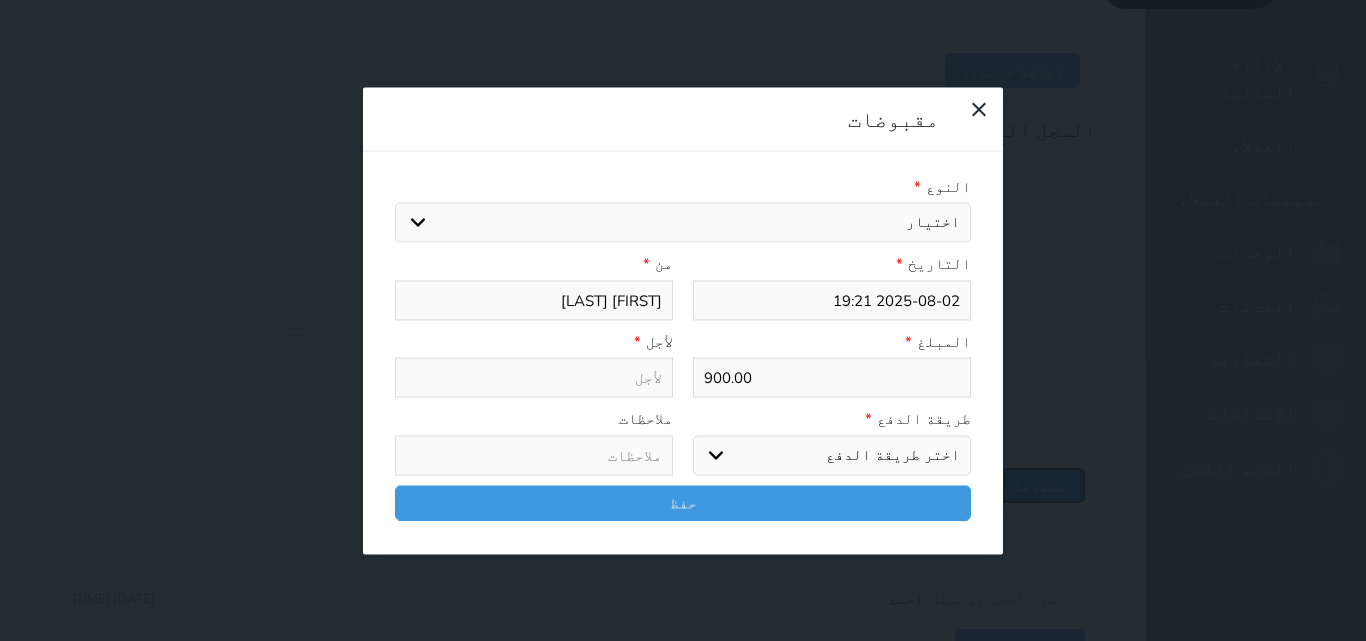 select 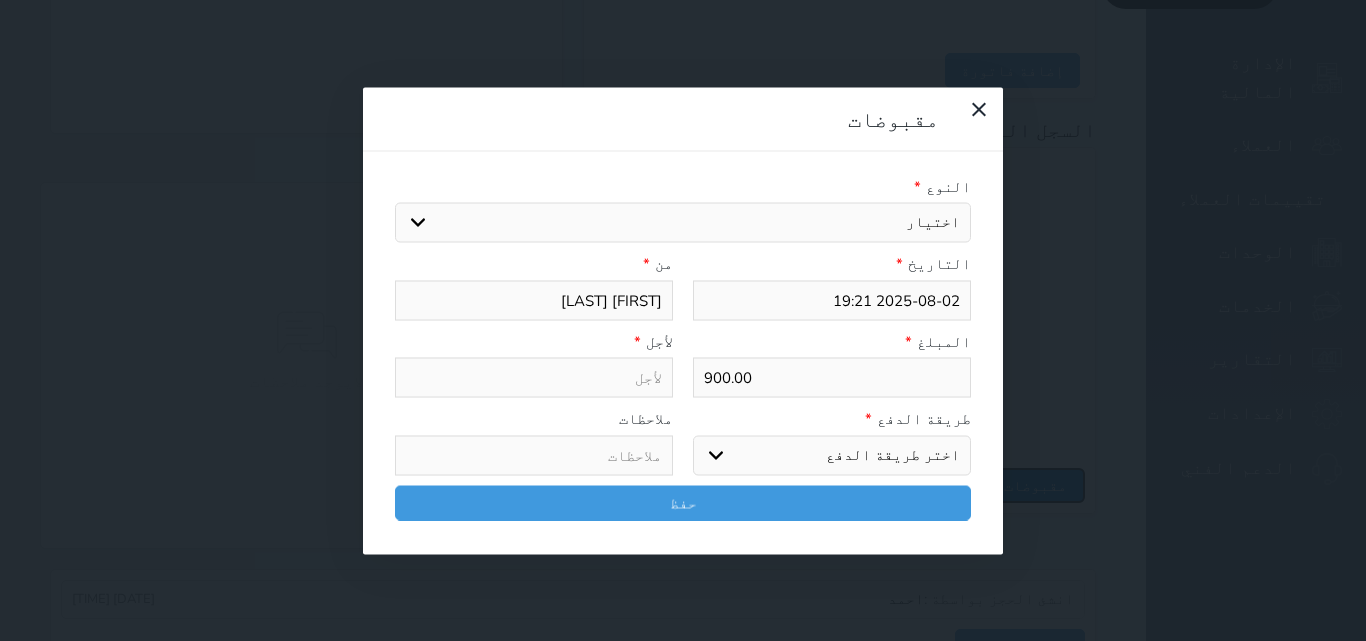 select 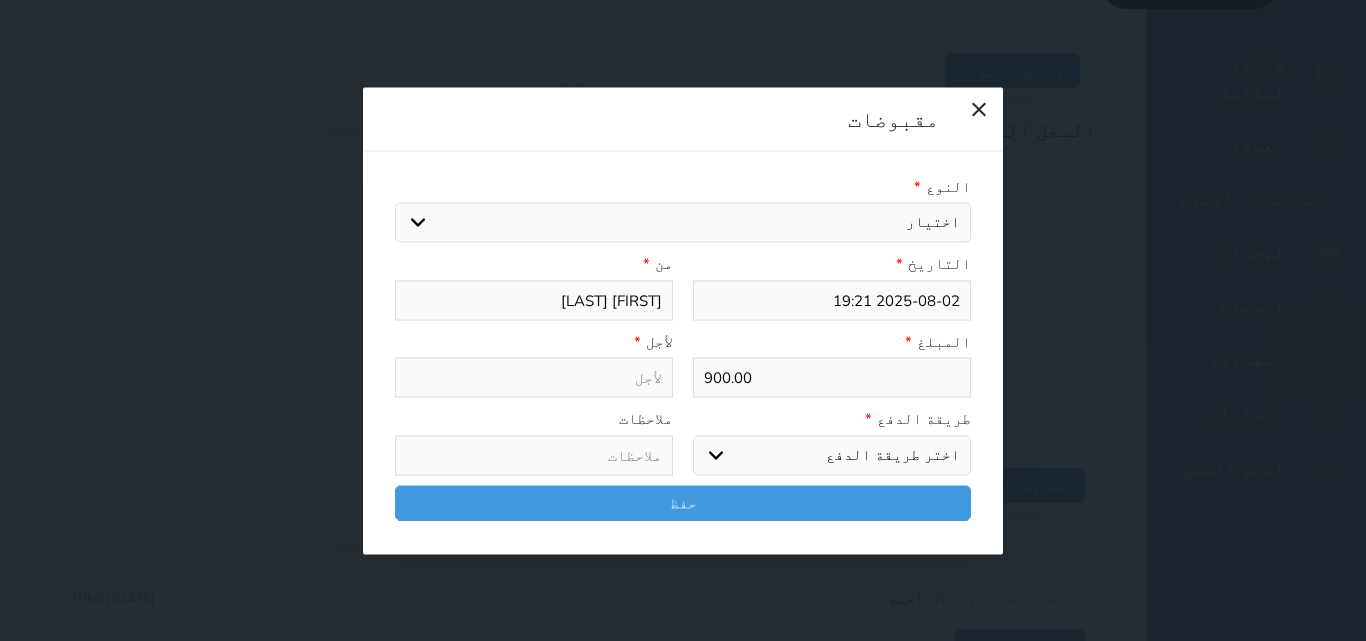 click on "اختيار   مقبوضات عامة قيمة إيجار فواتير تامين عربون لا ينطبق آخر مغسلة واي فاي - الإنترنت مواقف السيارات طعام الأغذية والمشروبات مشروبات المشروبات الباردة المشروبات الساخنة الإفطار غداء عشاء مخبز و كعك حمام سباحة الصالة الرياضية سبا و خدمات الجمال اختيار وإسقاط (خدمات النقل) ميني بار كابل - تلفزيون سرير إضافي تصفيف الشعر التسوق خدمات الجولات السياحية المنظمة خدمات الدليل السياحي" at bounding box center (683, 223) 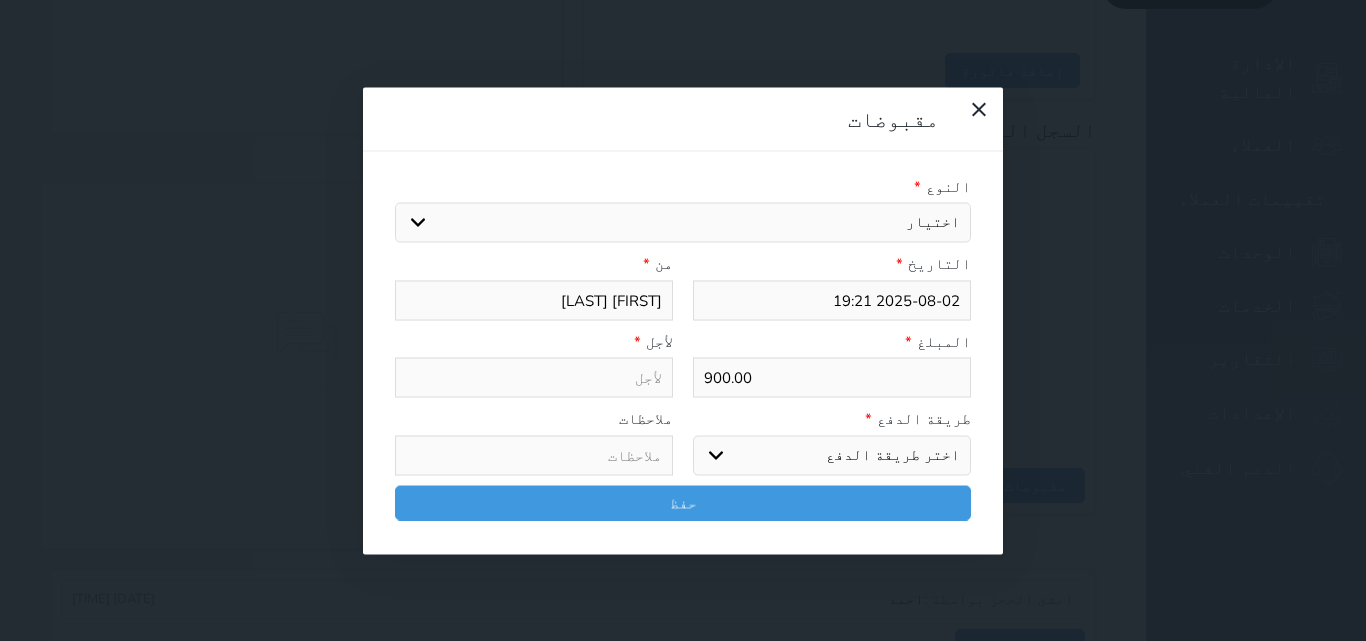 select on "152641" 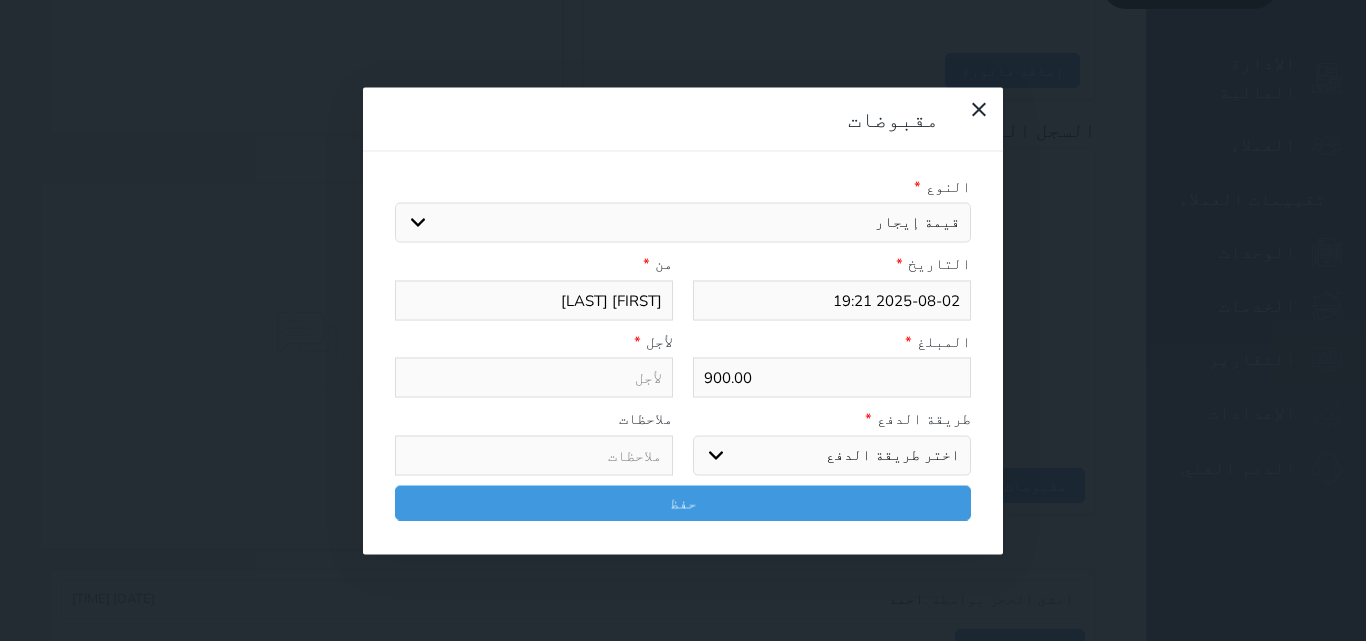 click on "اختيار   مقبوضات عامة قيمة إيجار فواتير تامين عربون لا ينطبق آخر مغسلة واي فاي - الإنترنت مواقف السيارات طعام الأغذية والمشروبات مشروبات المشروبات الباردة المشروبات الساخنة الإفطار غداء عشاء مخبز و كعك حمام سباحة الصالة الرياضية سبا و خدمات الجمال اختيار وإسقاط (خدمات النقل) ميني بار كابل - تلفزيون سرير إضافي تصفيف الشعر التسوق خدمات الجولات السياحية المنظمة خدمات الدليل السياحي" at bounding box center (683, 223) 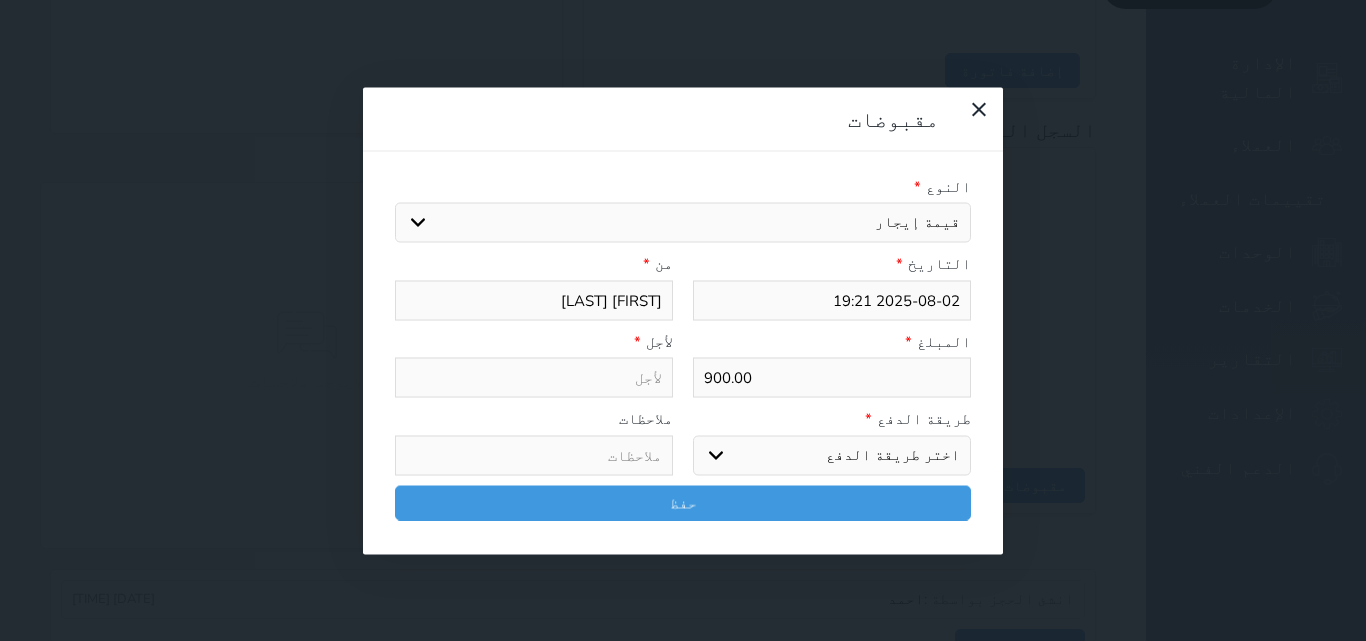 type on "قيمة إيجار - الوحدة - 307" 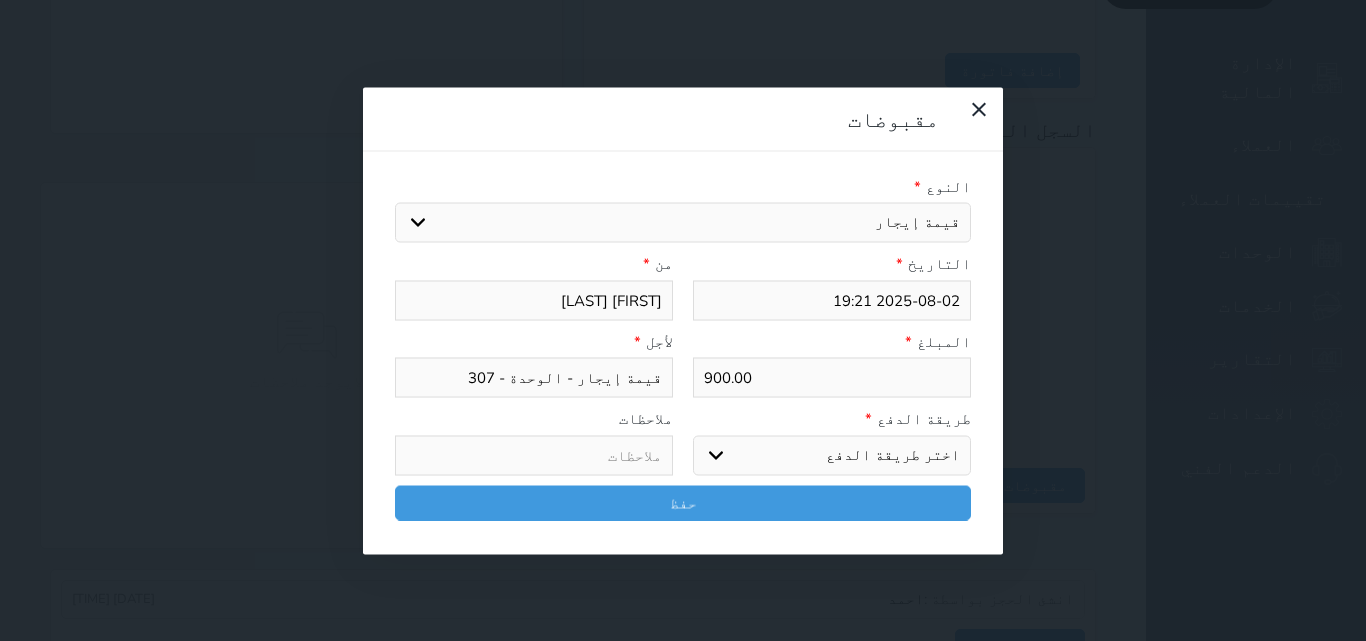 click on "اختر طريقة الدفع   دفع نقدى   تحويل بنكى   مدى   بطاقة ائتمان   آجل" at bounding box center [832, 455] 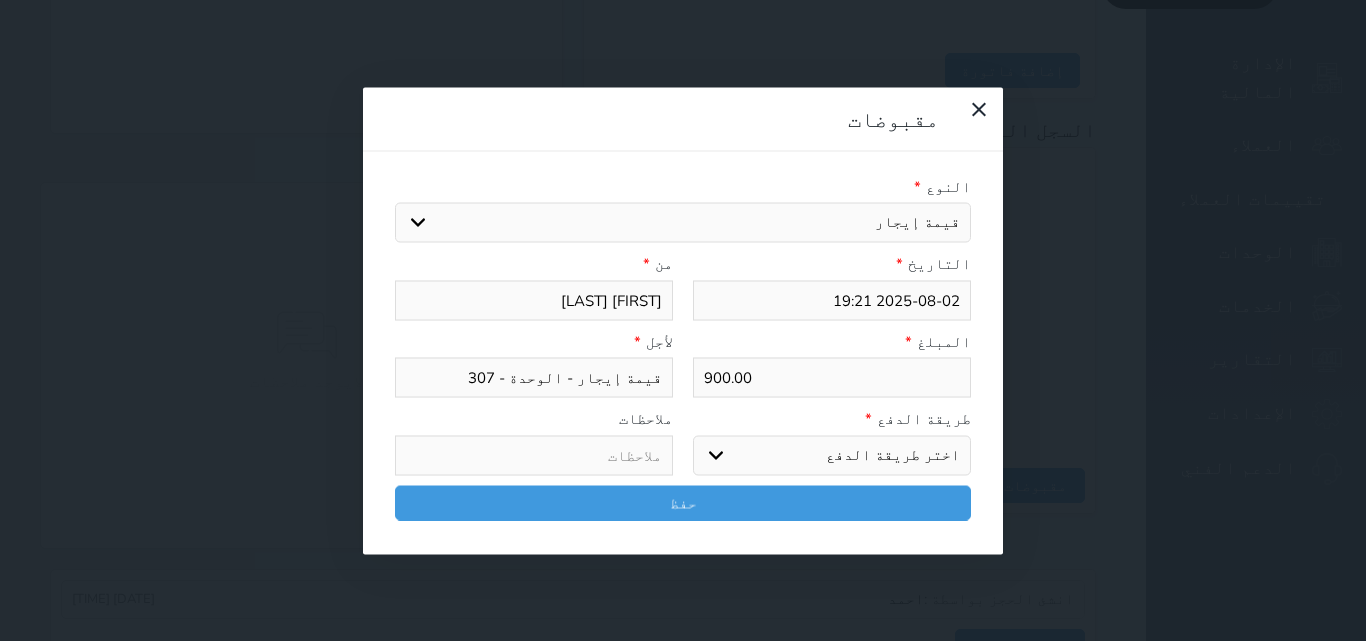 select on "cash" 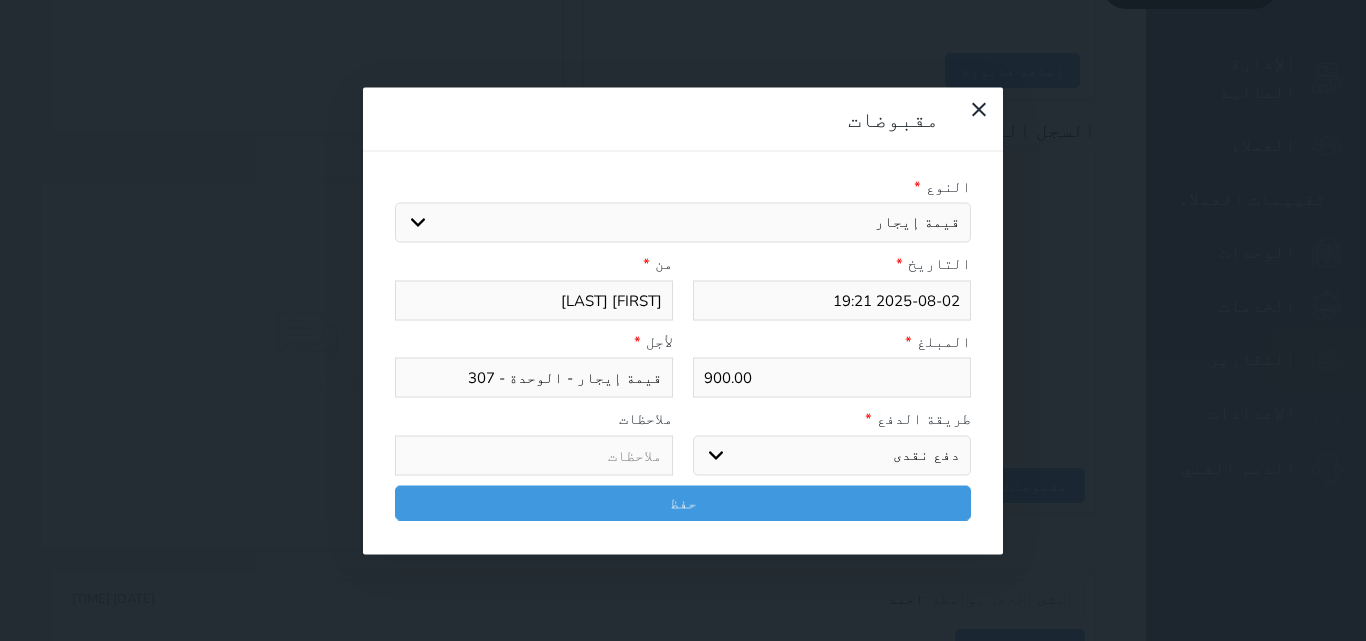 click on "اختر طريقة الدفع   دفع نقدى   تحويل بنكى   مدى   بطاقة ائتمان   آجل" at bounding box center (832, 455) 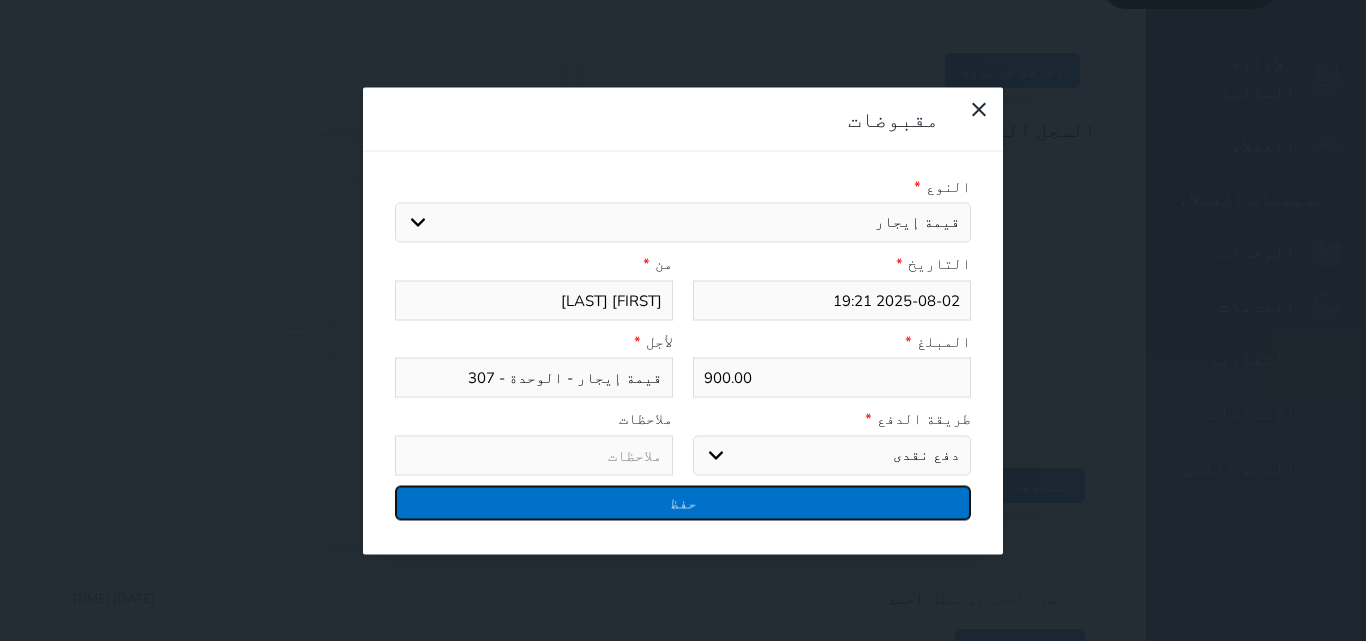 click on "حفظ" at bounding box center (683, 502) 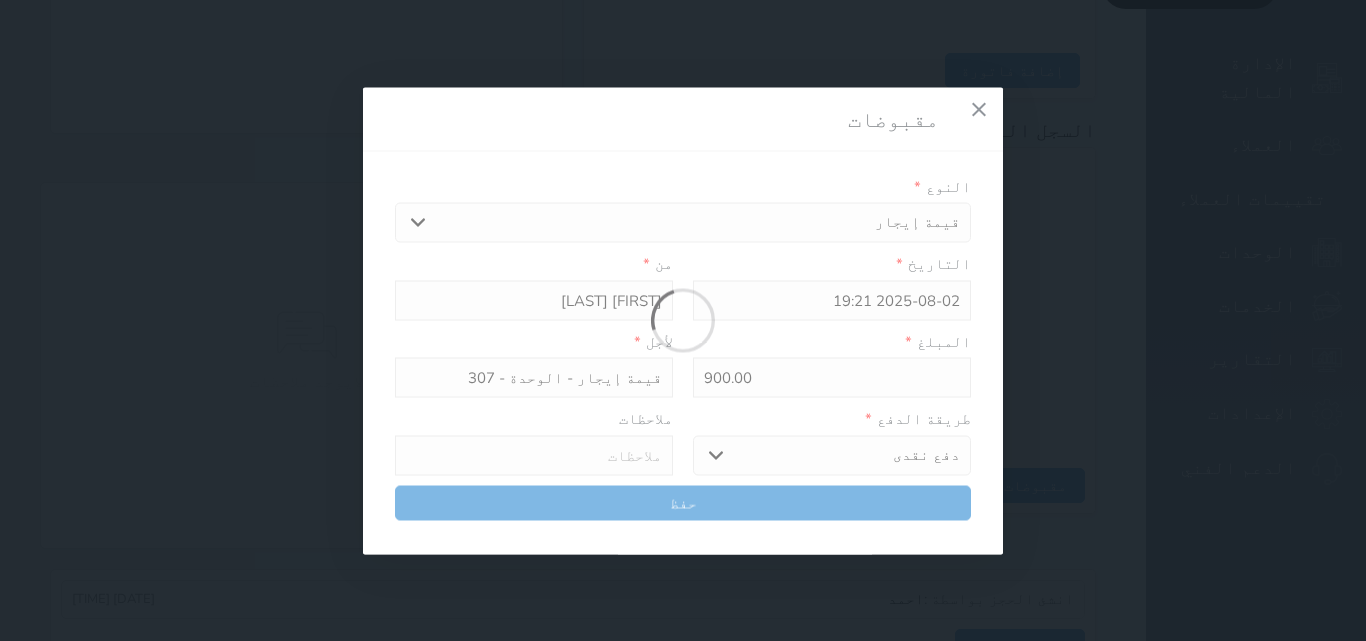 select 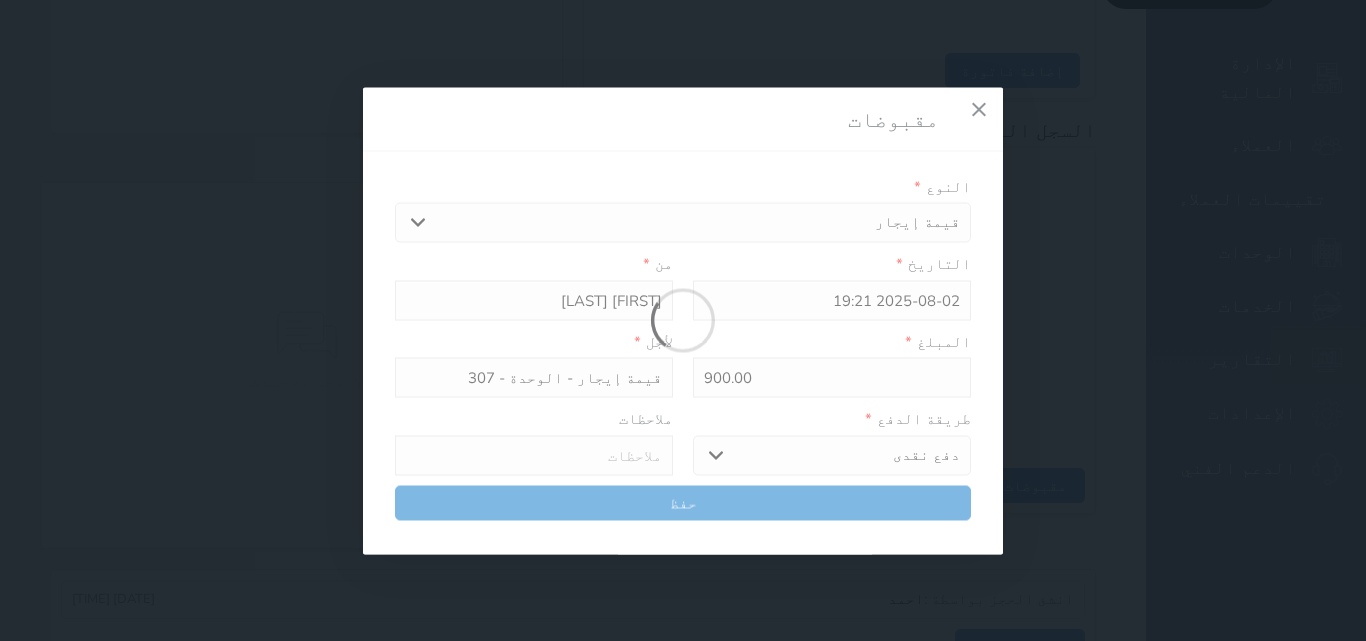type 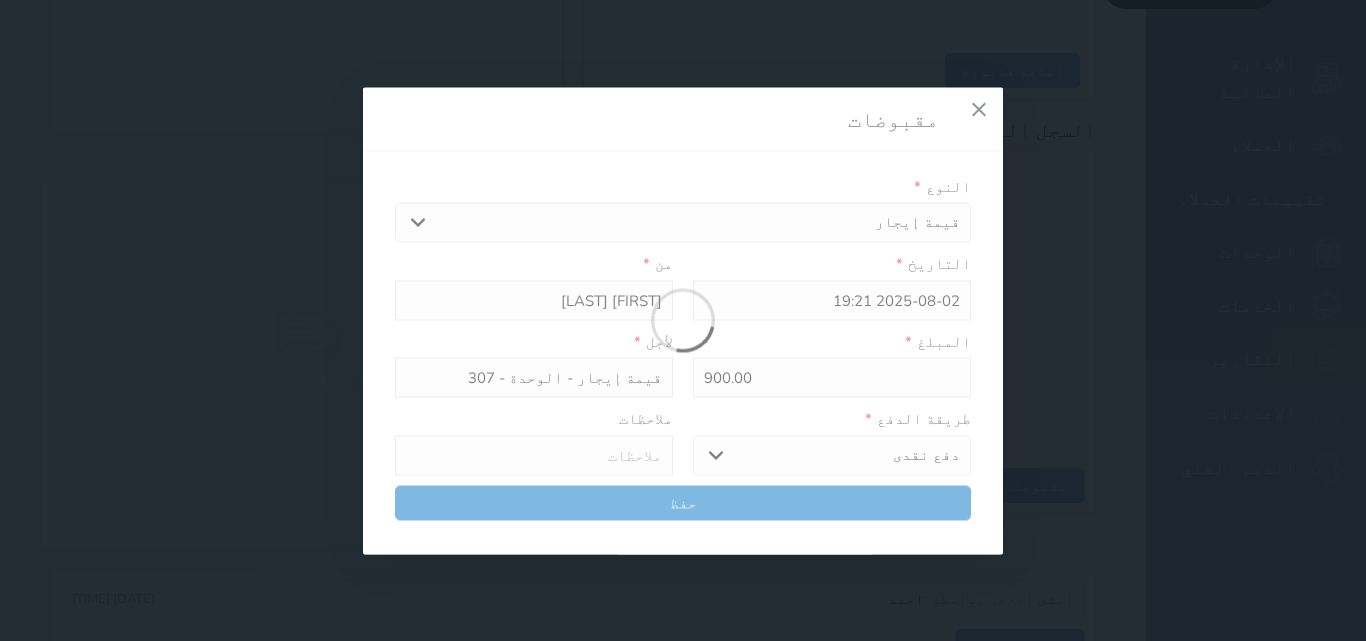 type on "0" 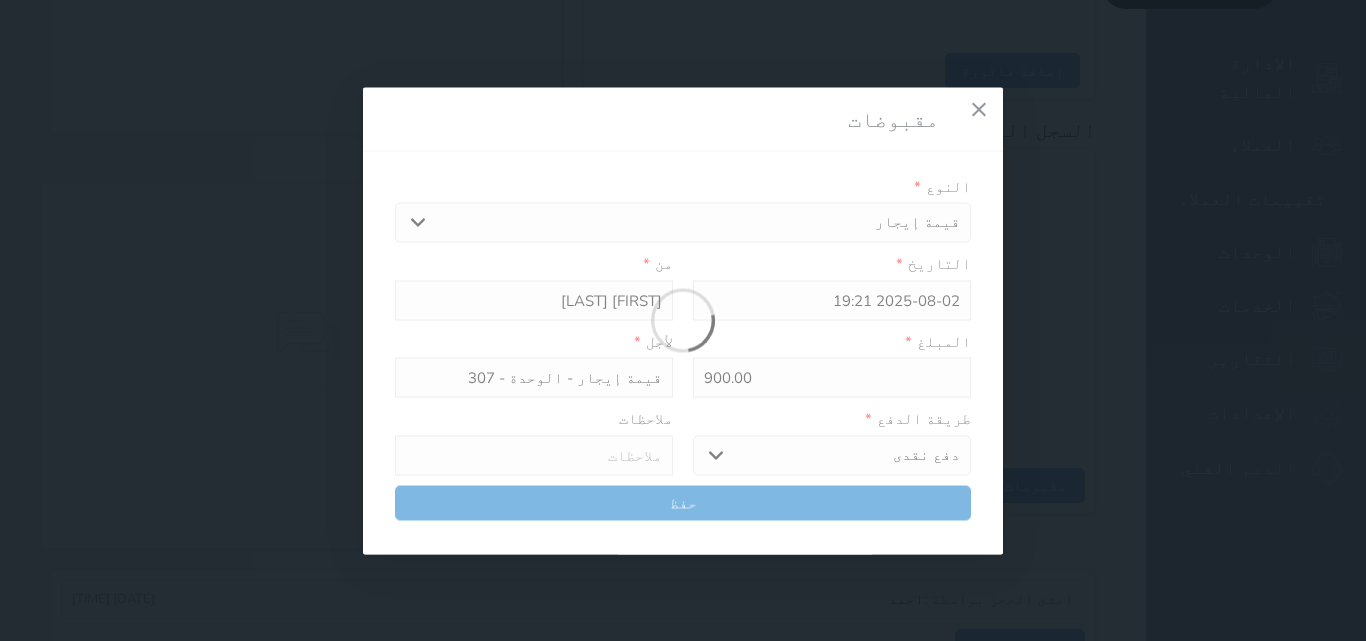 select 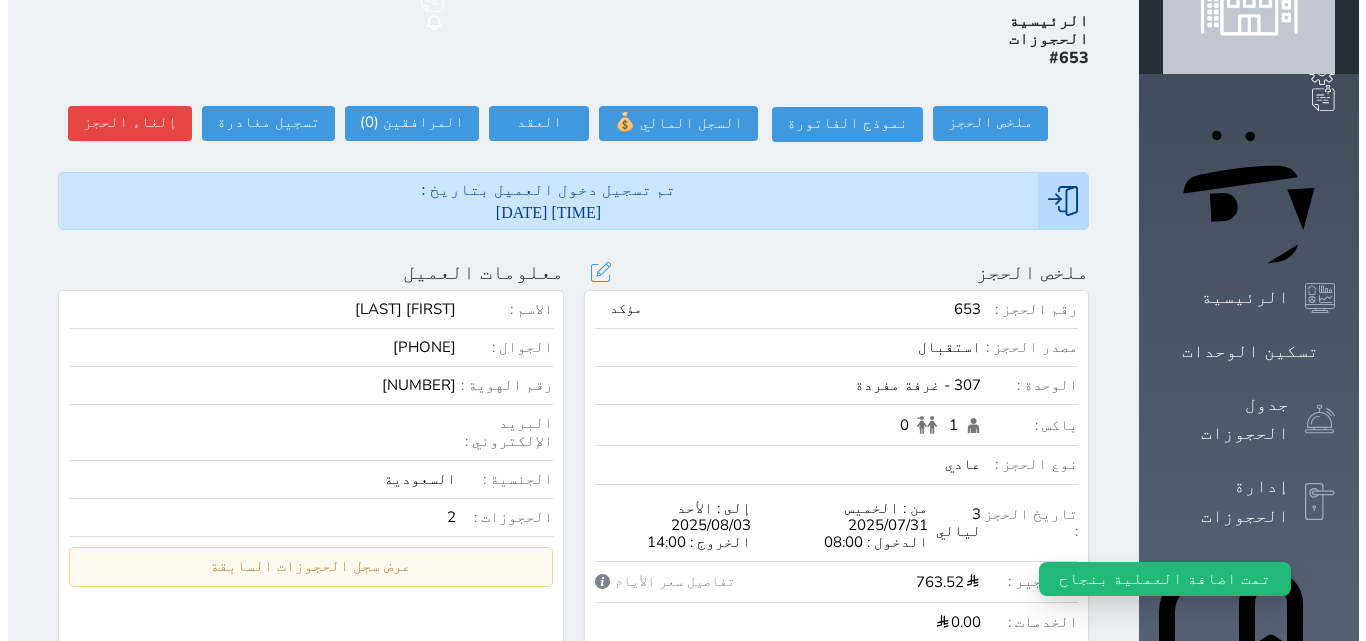 scroll, scrollTop: 0, scrollLeft: 0, axis: both 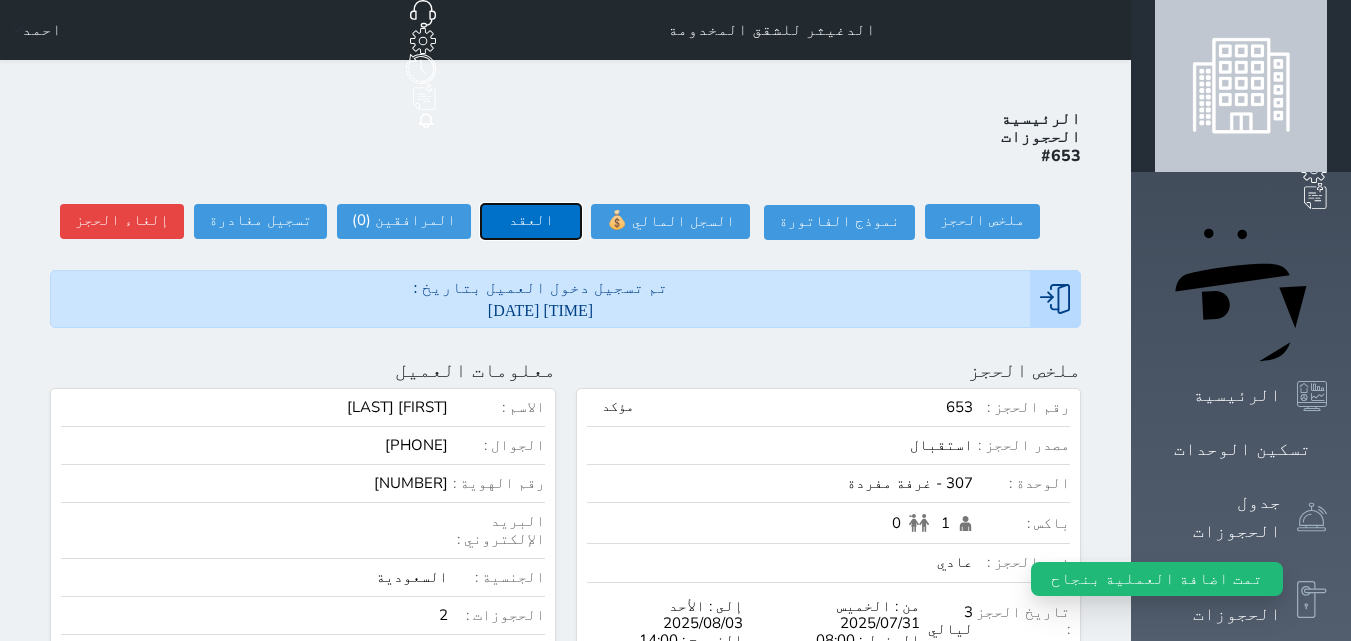click on "العقد" at bounding box center (531, 221) 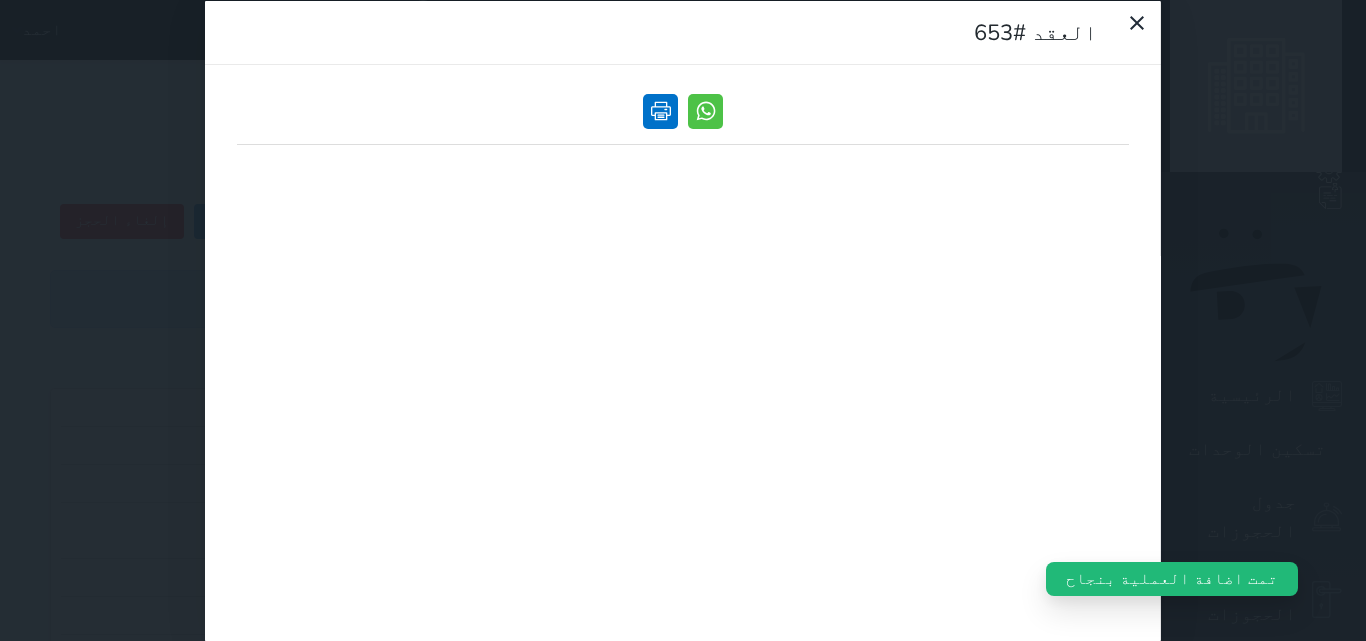 click at bounding box center (660, 110) 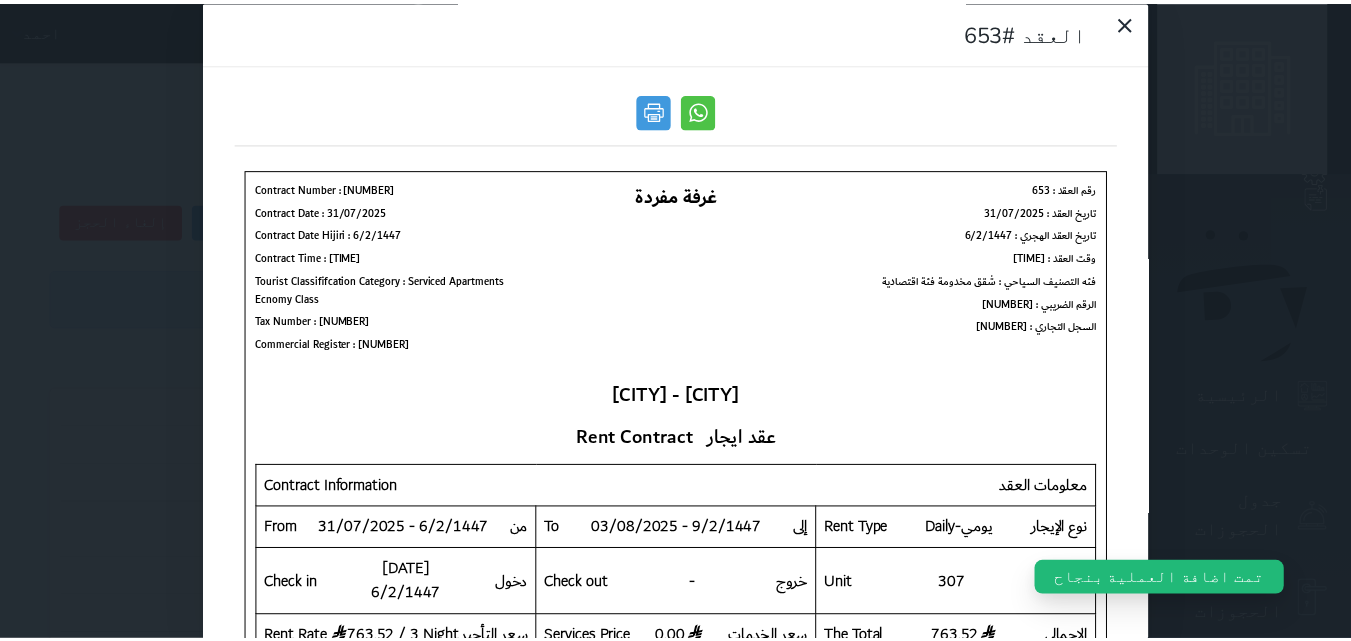 scroll, scrollTop: 0, scrollLeft: 0, axis: both 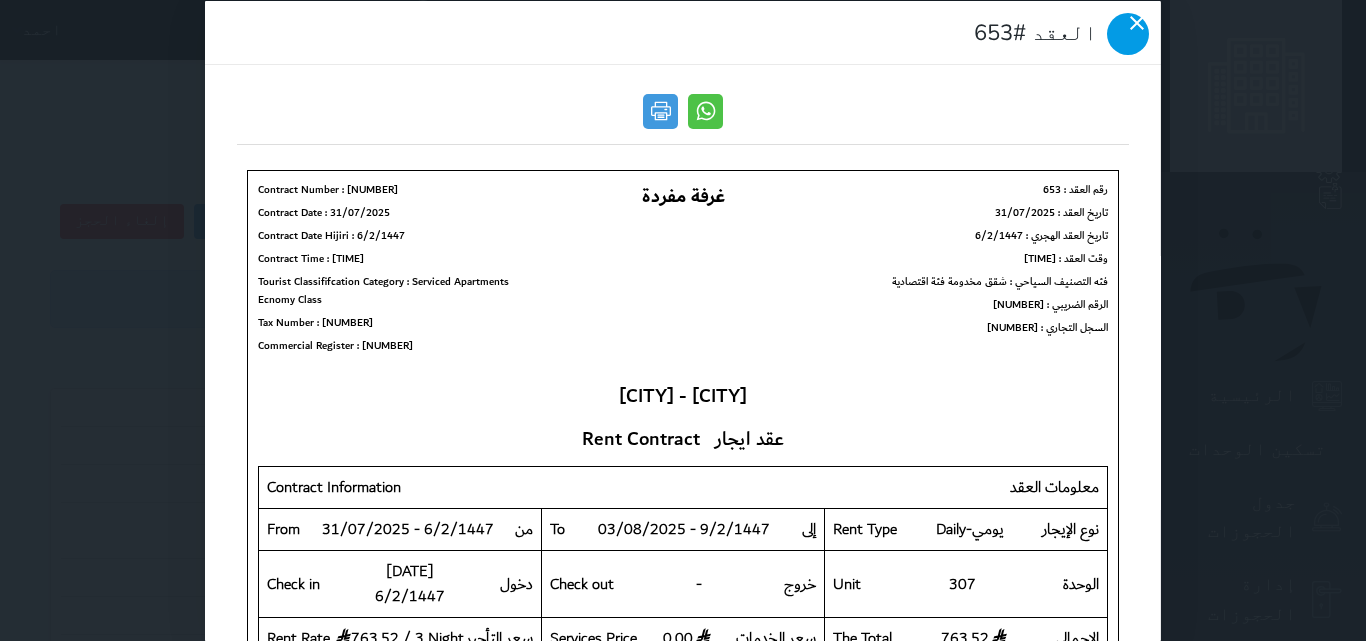 click 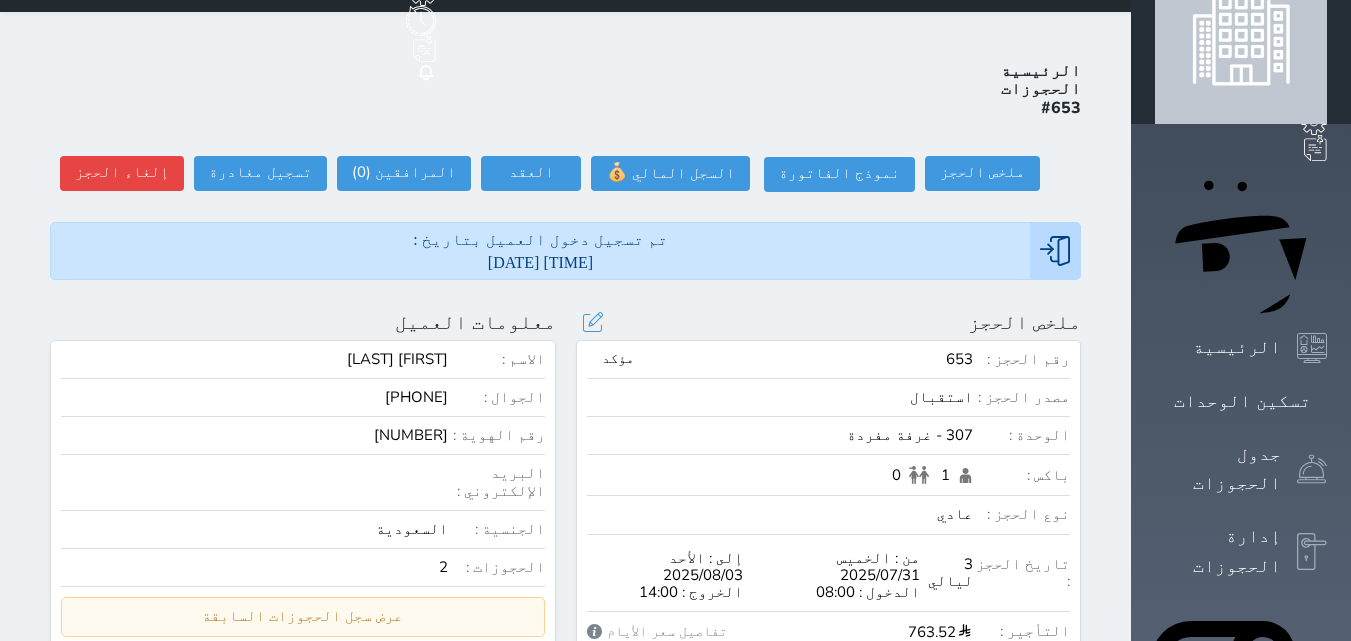 scroll, scrollTop: 0, scrollLeft: 0, axis: both 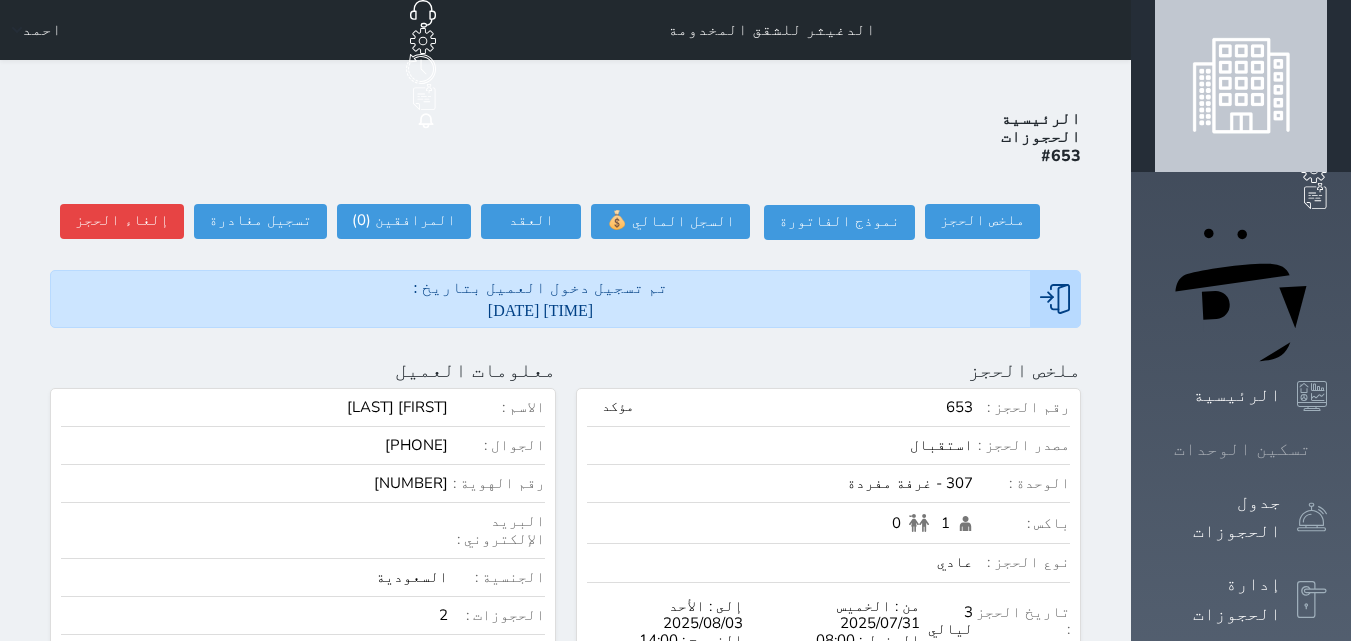click on "تسكين الوحدات" at bounding box center (1241, 449) 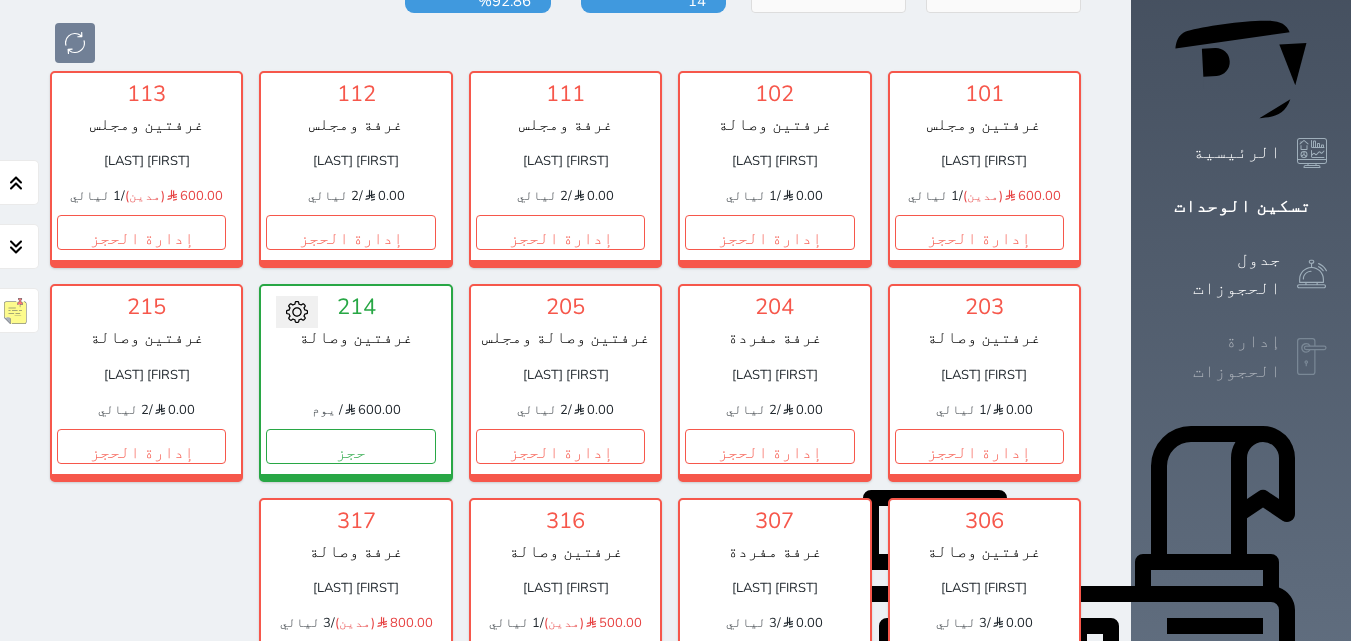 scroll, scrollTop: 278, scrollLeft: 0, axis: vertical 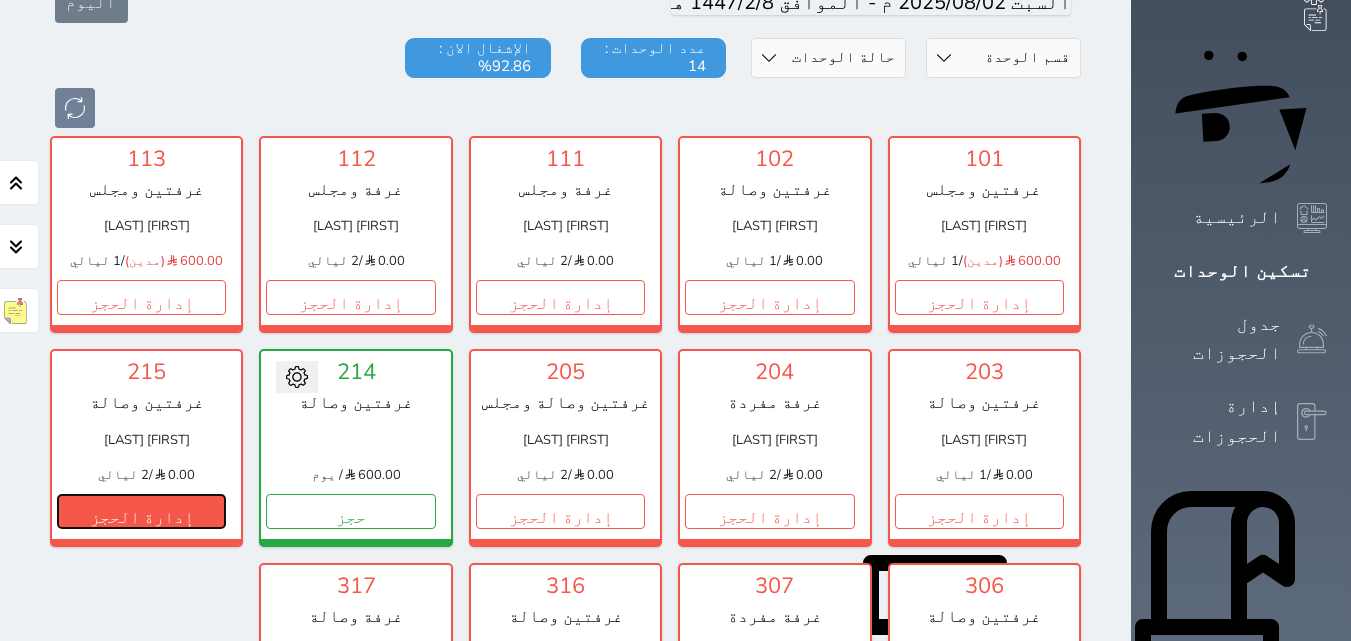 click on "إدارة الحجز" at bounding box center [141, 511] 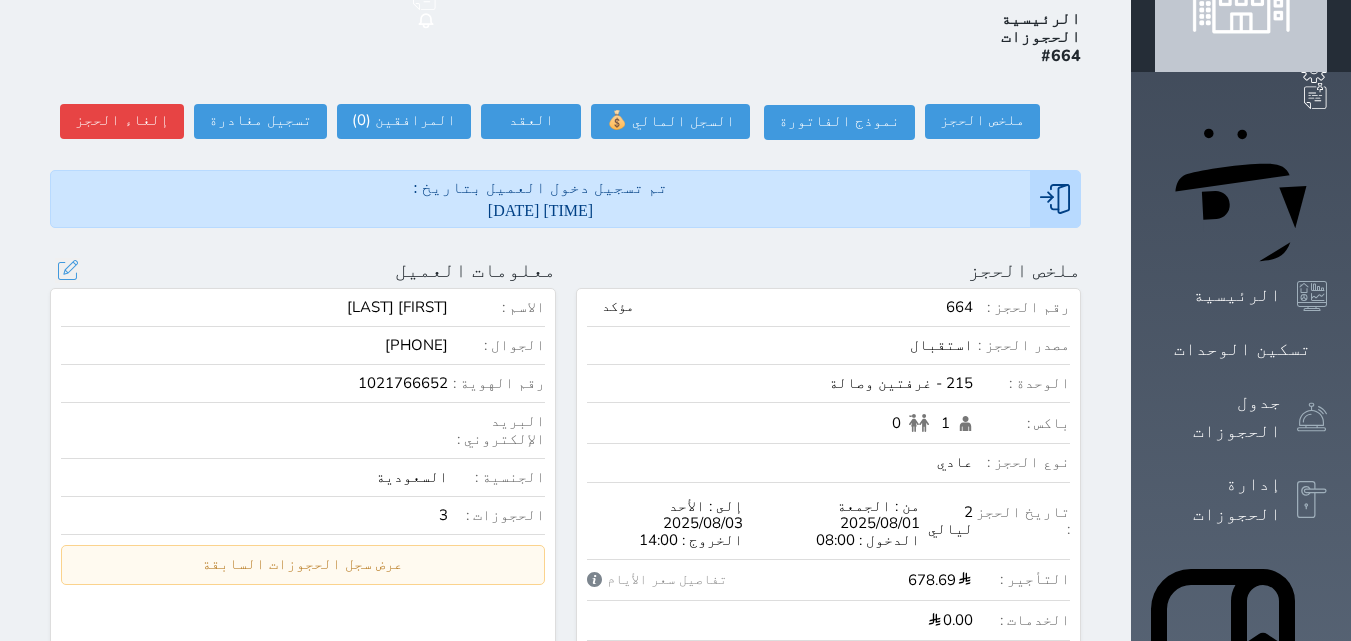 scroll, scrollTop: 0, scrollLeft: 0, axis: both 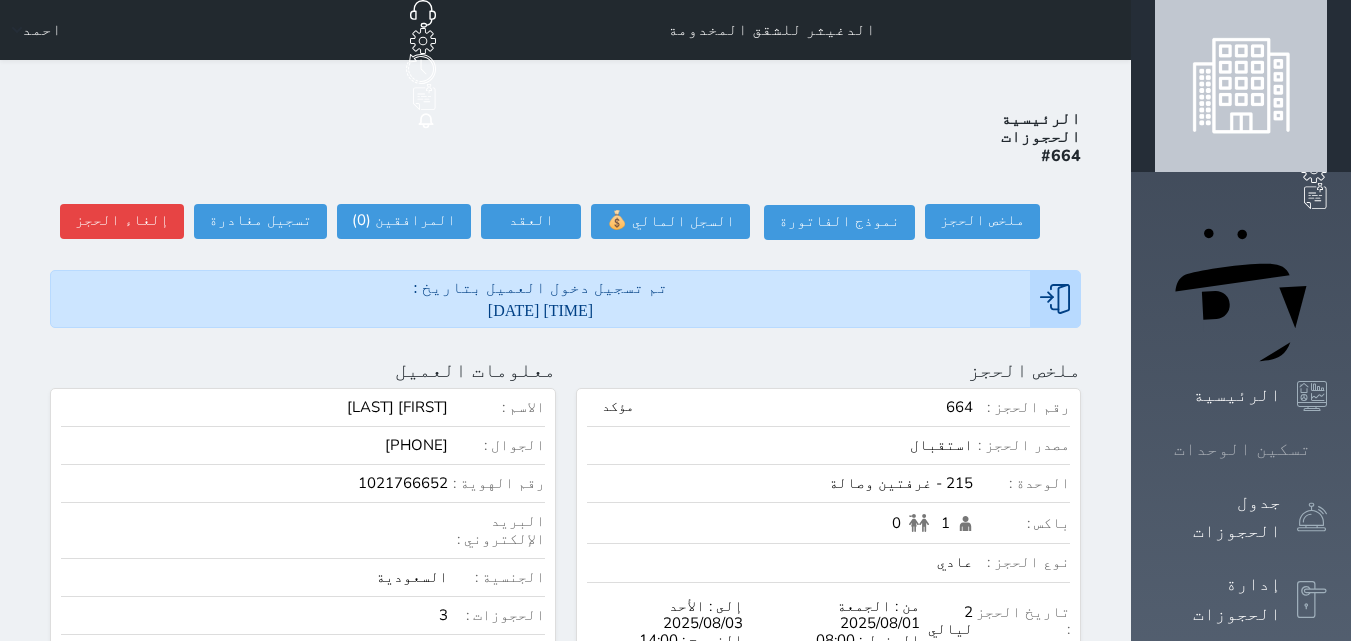 click 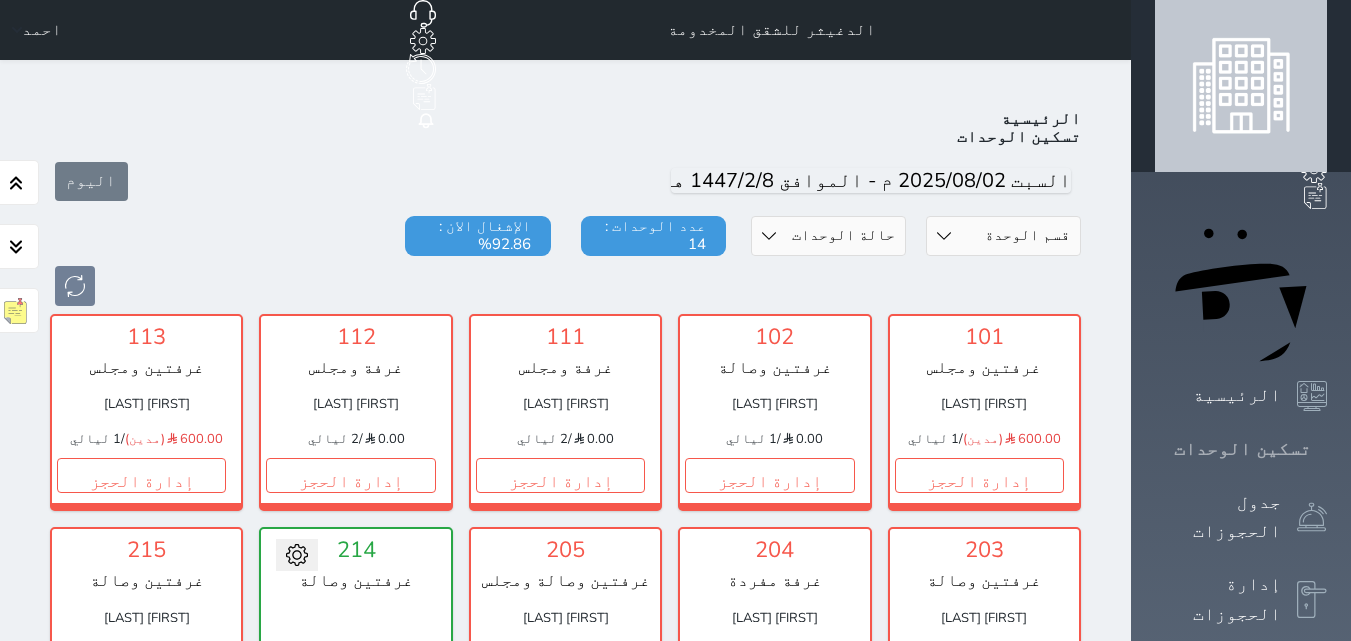 scroll, scrollTop: 78, scrollLeft: 0, axis: vertical 